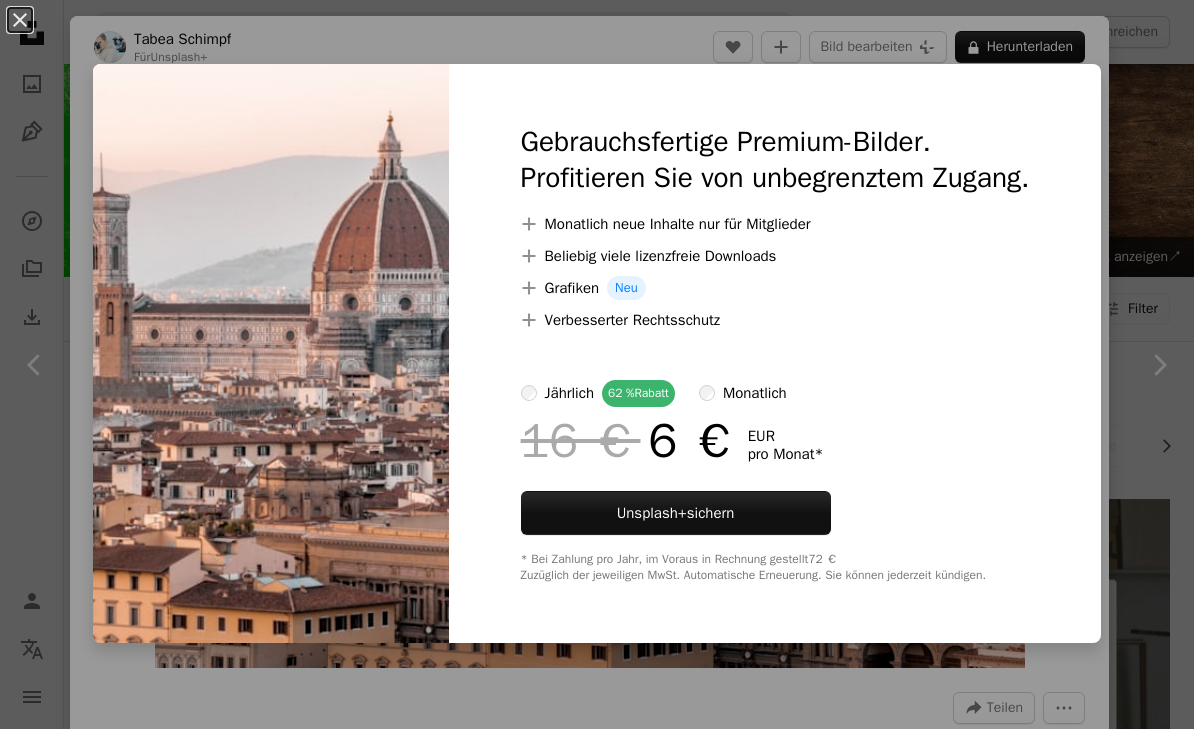 scroll, scrollTop: 1079, scrollLeft: 0, axis: vertical 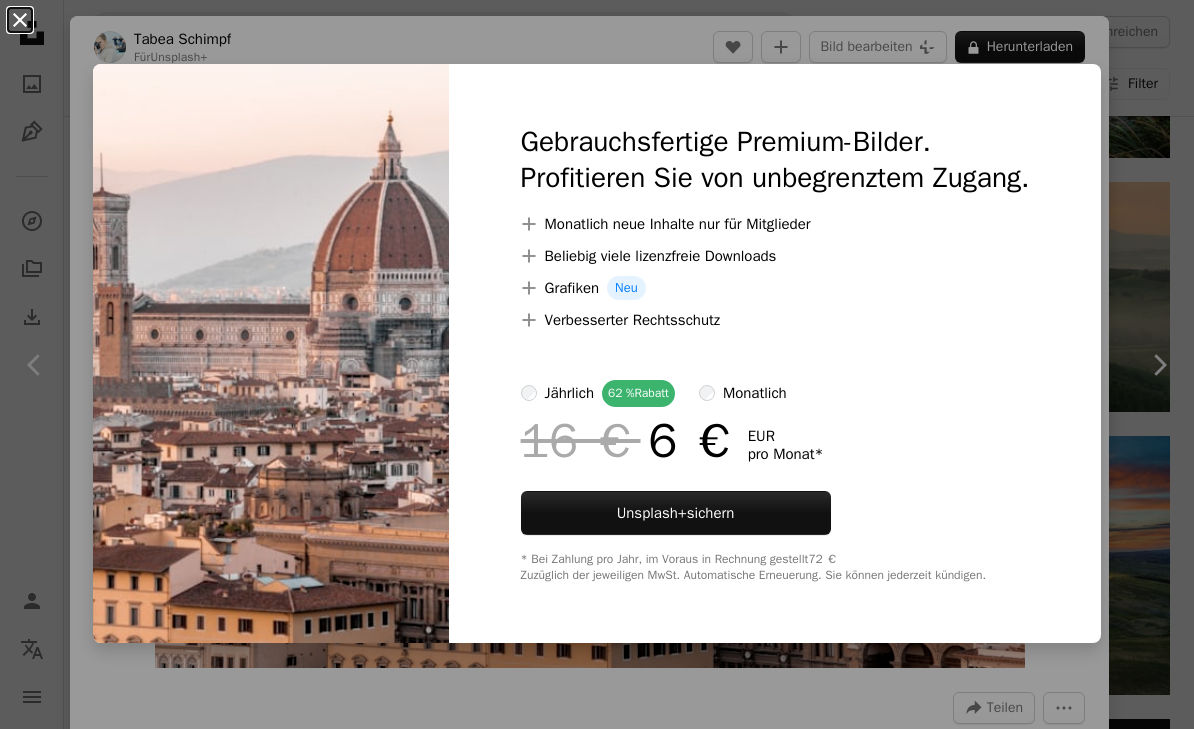 click on "An X shape" at bounding box center [20, 20] 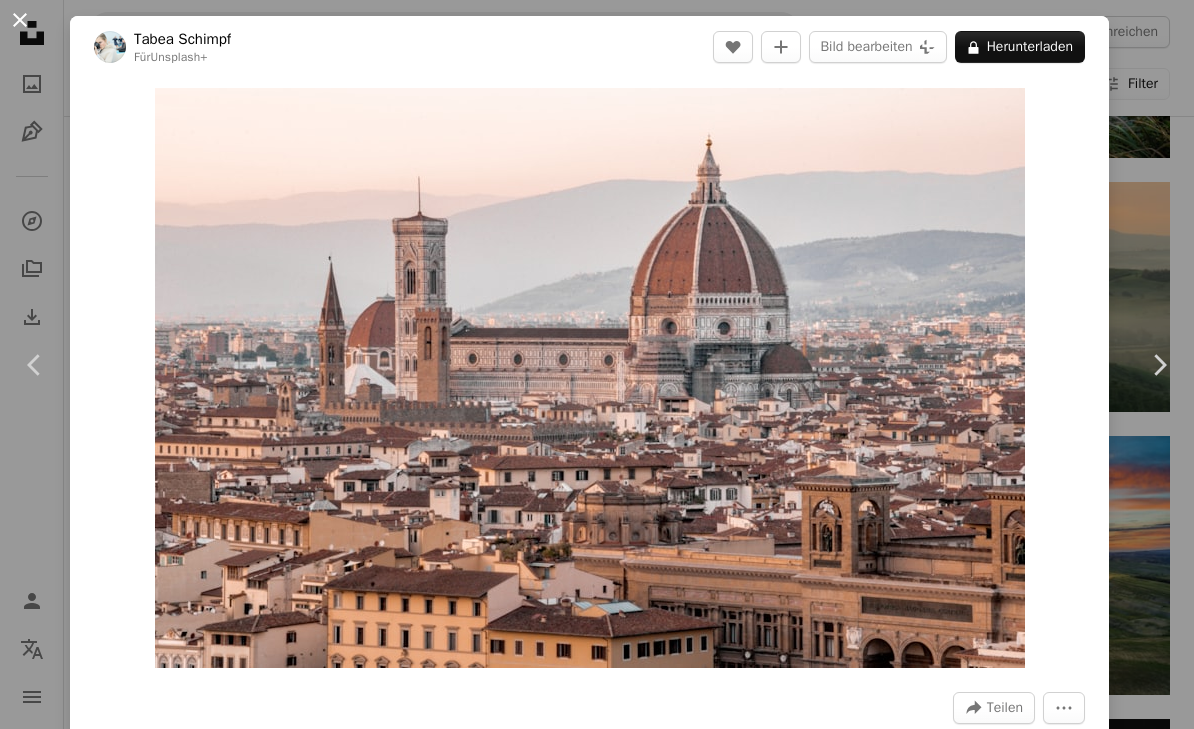 click on "An X shape" at bounding box center [20, 20] 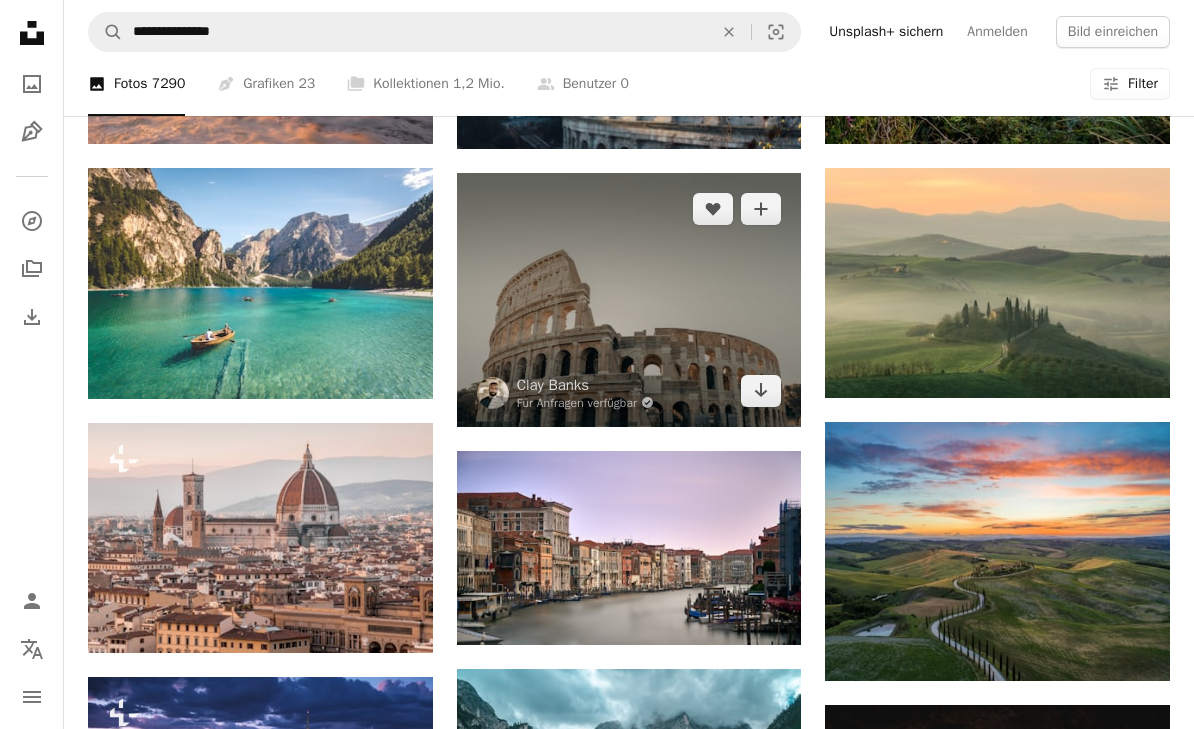 scroll, scrollTop: 1099, scrollLeft: 0, axis: vertical 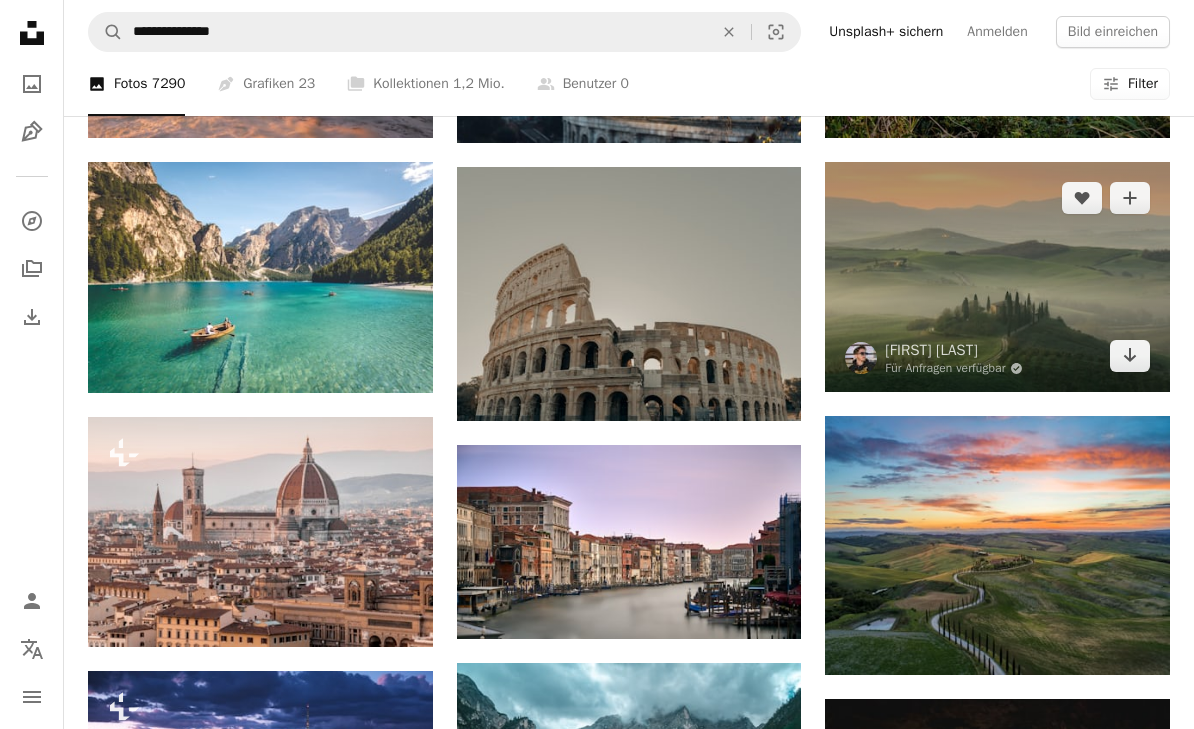 click at bounding box center [997, 277] 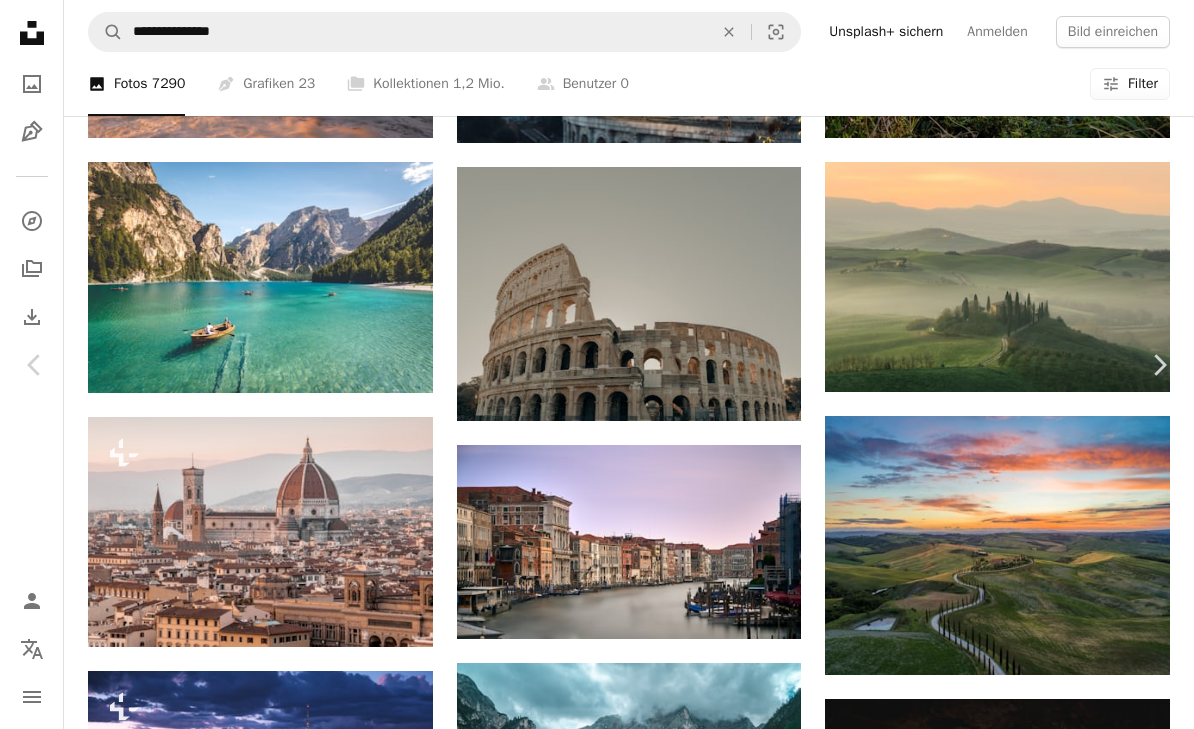scroll, scrollTop: 0, scrollLeft: 0, axis: both 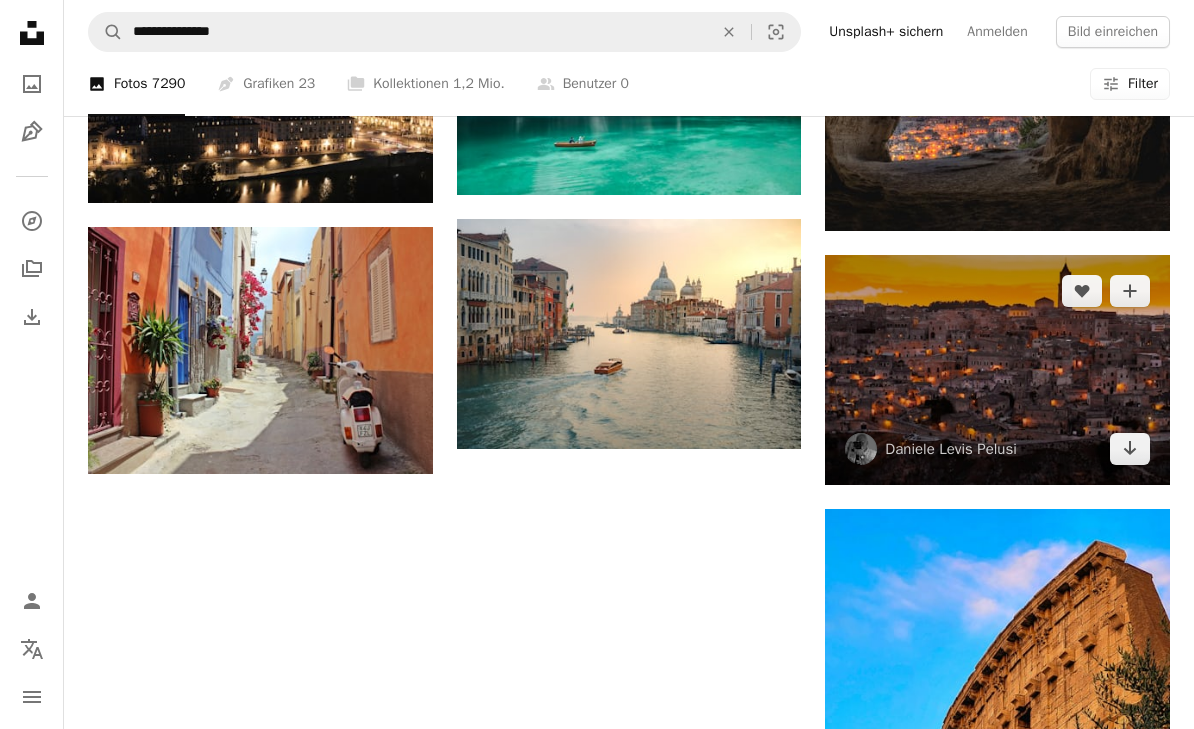 click at bounding box center (997, 370) 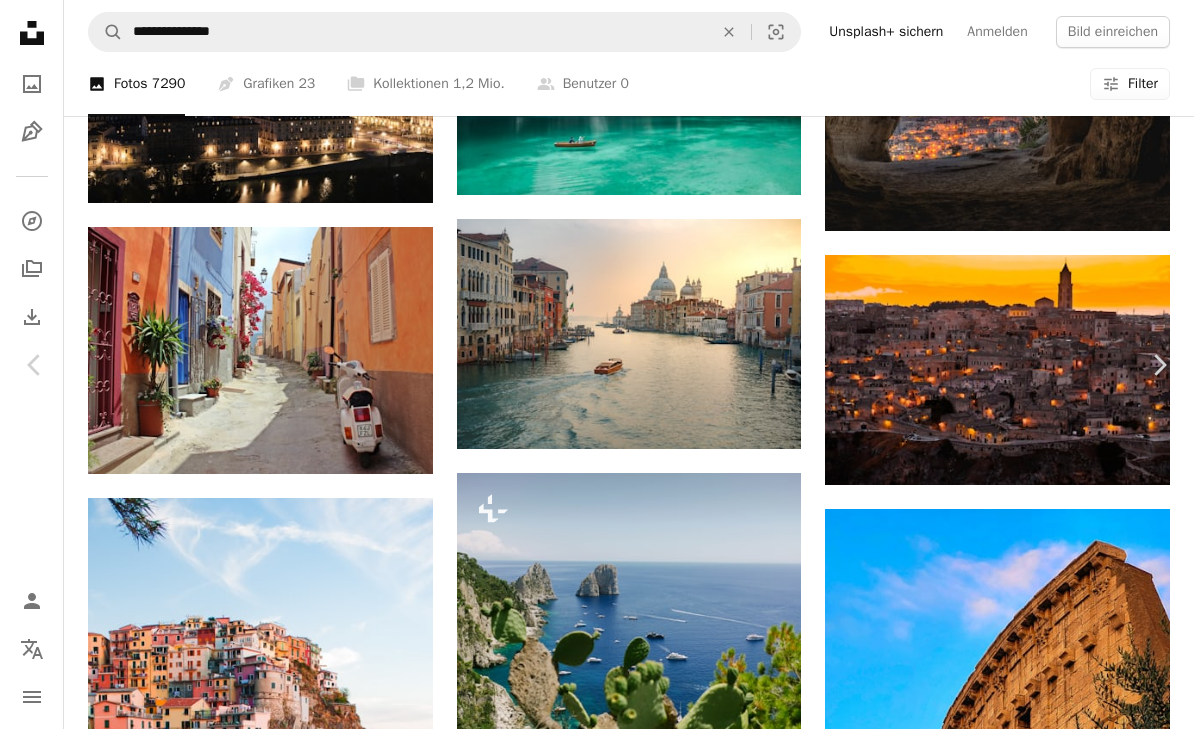 scroll, scrollTop: 0, scrollLeft: 0, axis: both 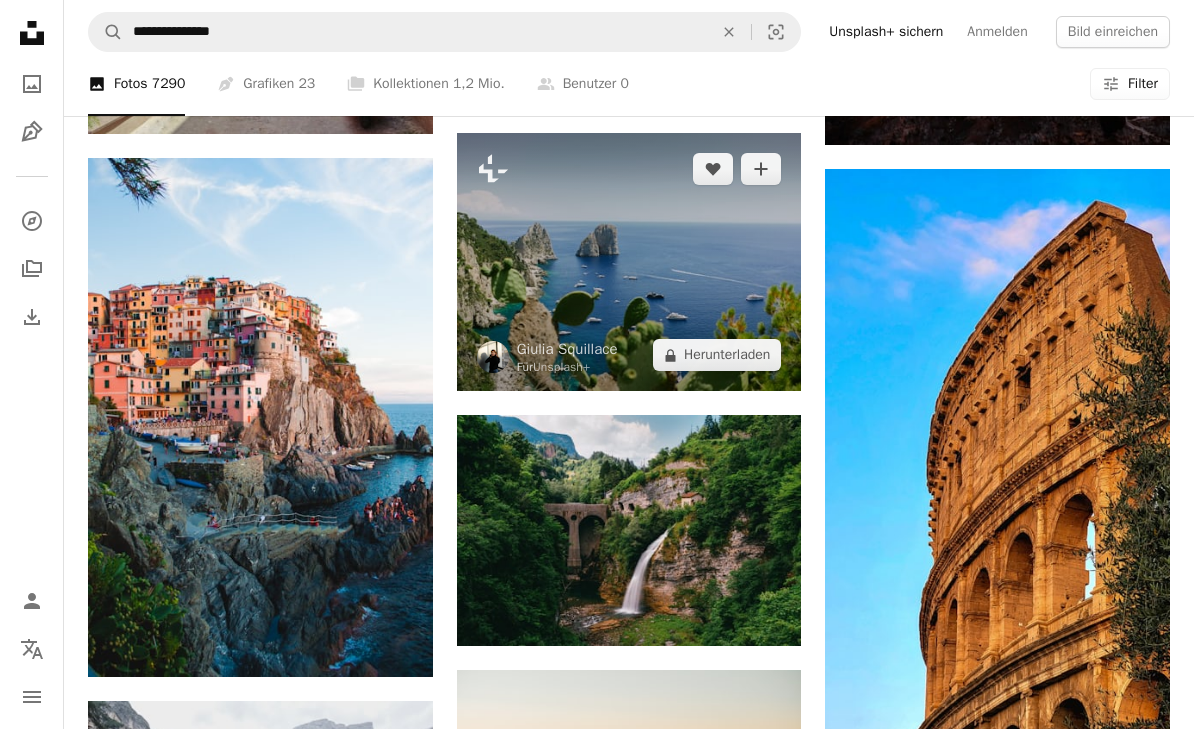 click at bounding box center [629, 262] 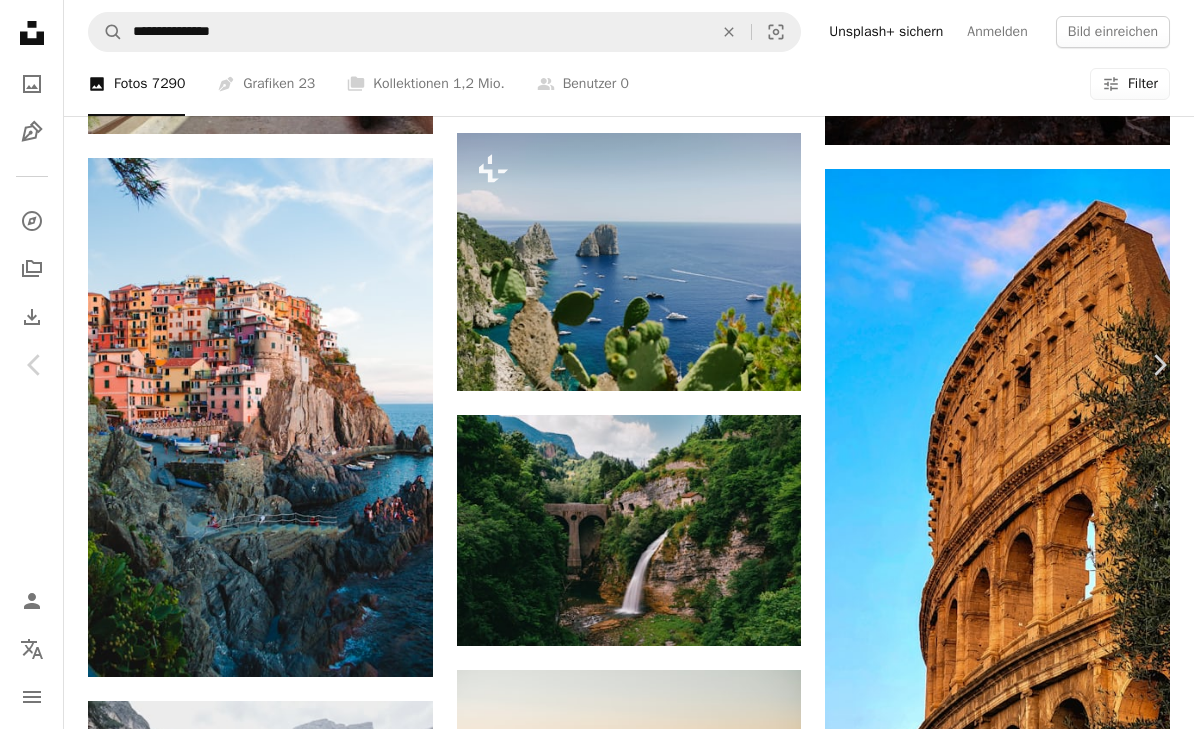 scroll, scrollTop: 58, scrollLeft: 0, axis: vertical 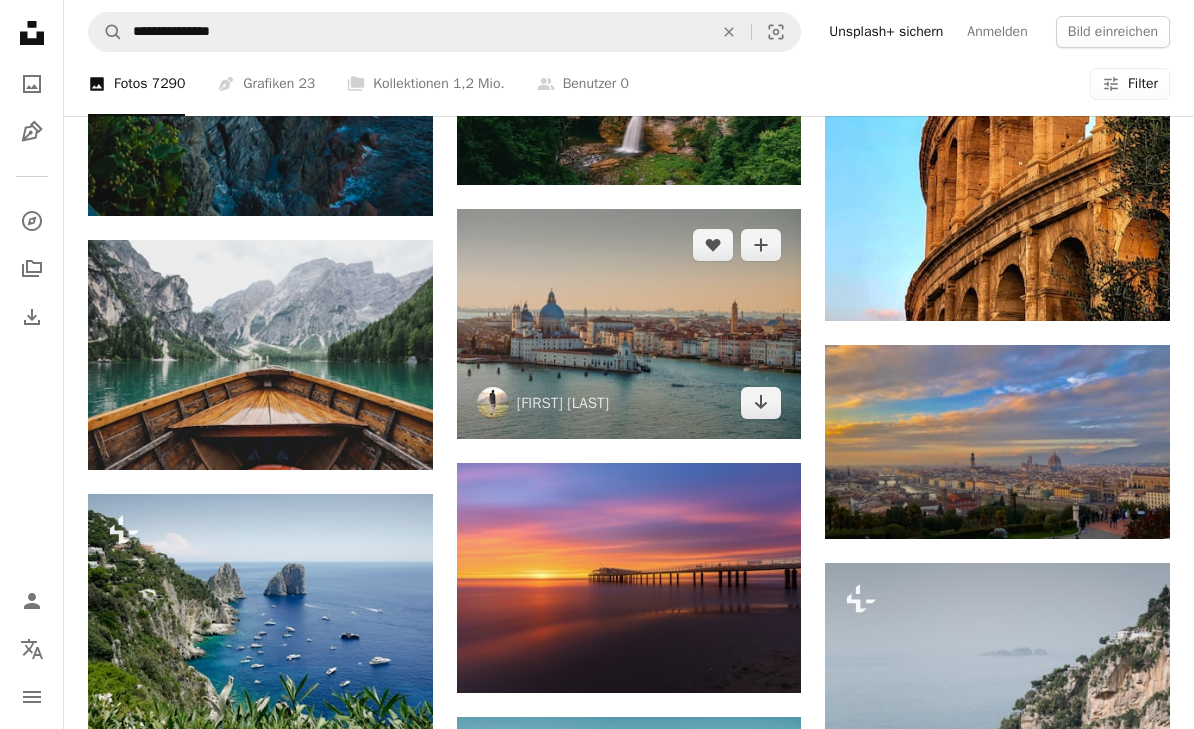 click at bounding box center (629, 324) 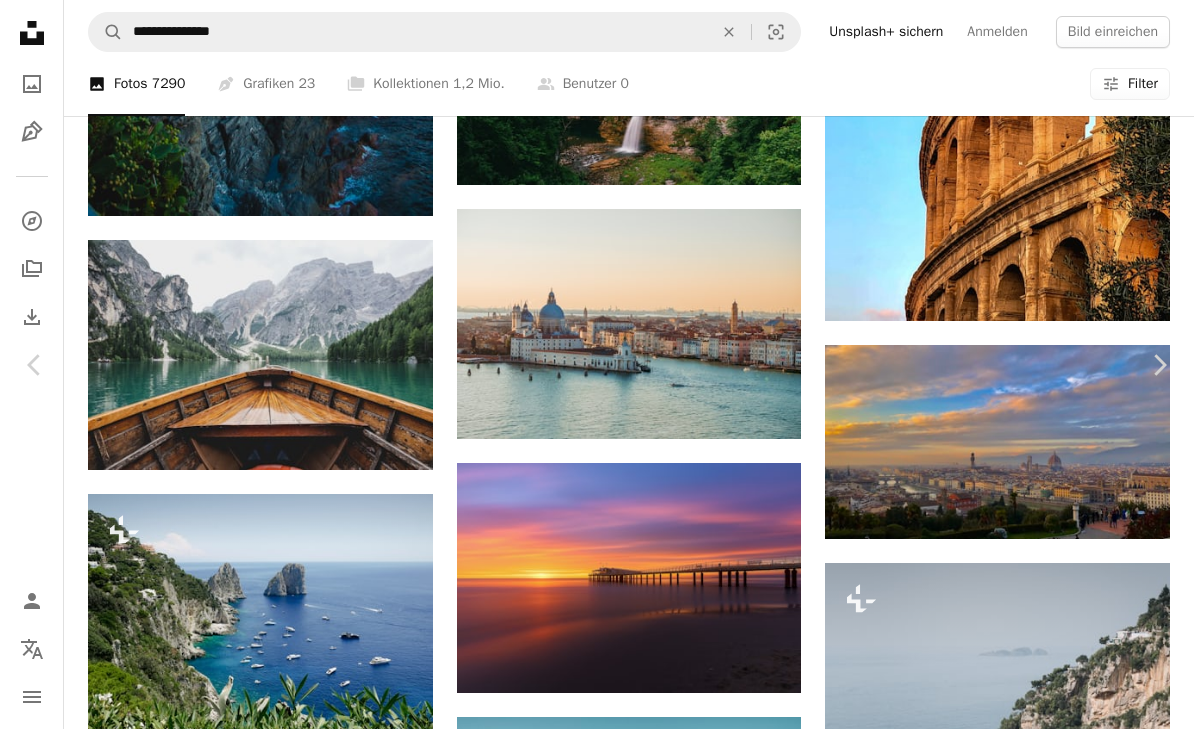 scroll, scrollTop: 44, scrollLeft: 0, axis: vertical 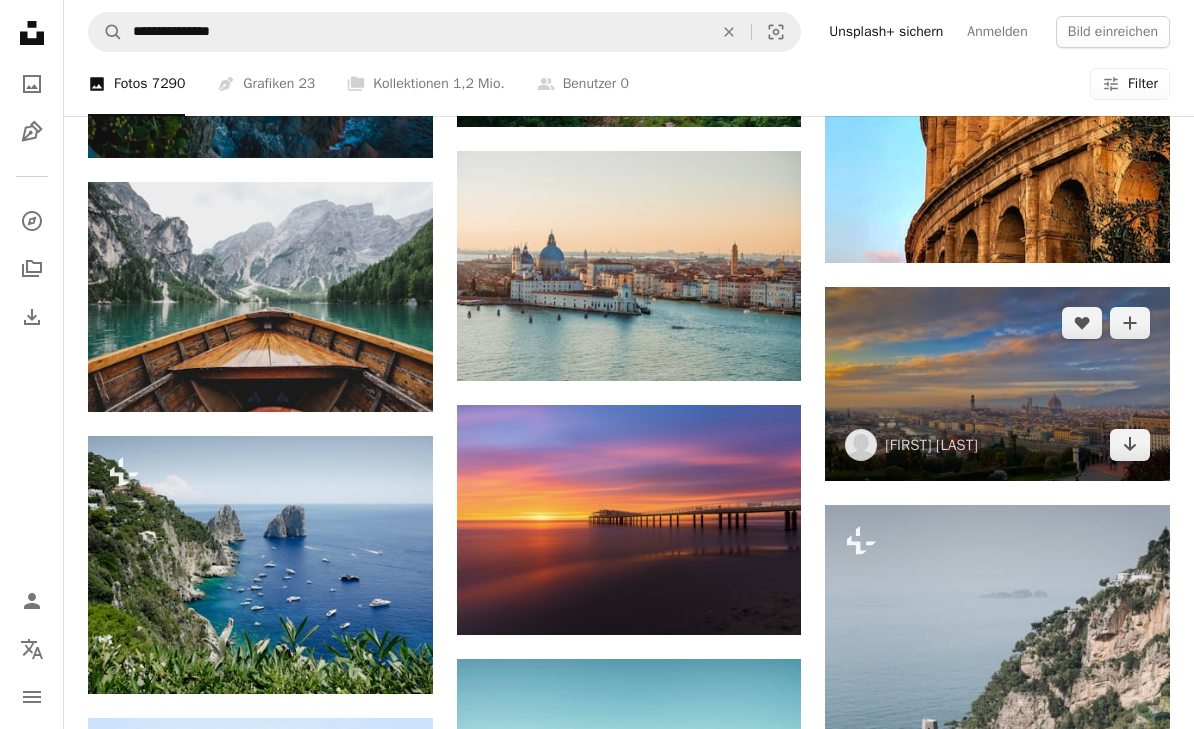 click at bounding box center [997, 384] 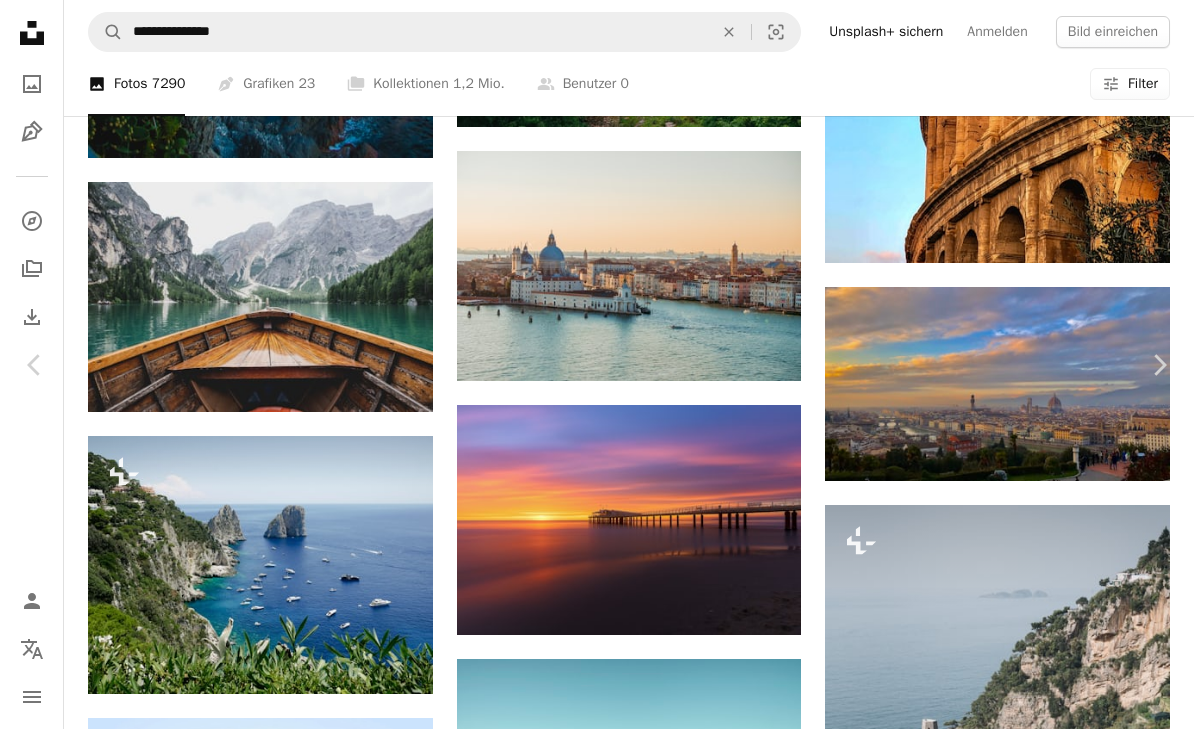 scroll, scrollTop: 0, scrollLeft: 0, axis: both 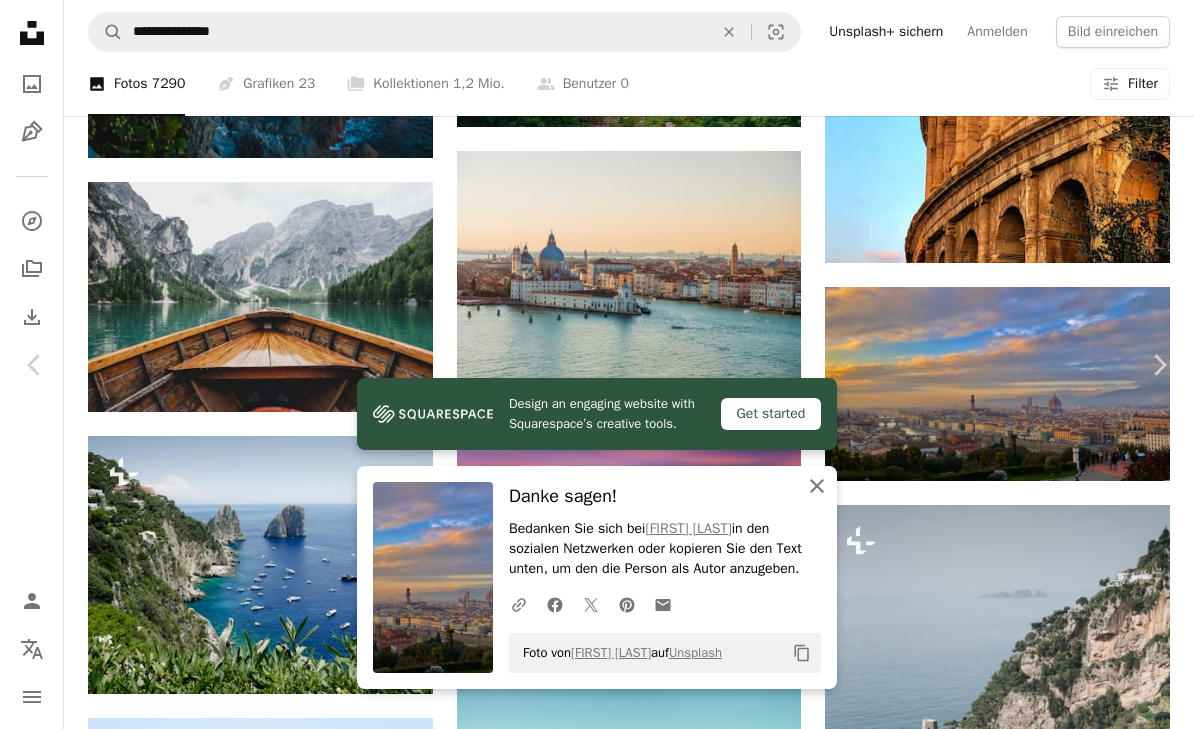 click on "An X shape Schließen" at bounding box center [817, 486] 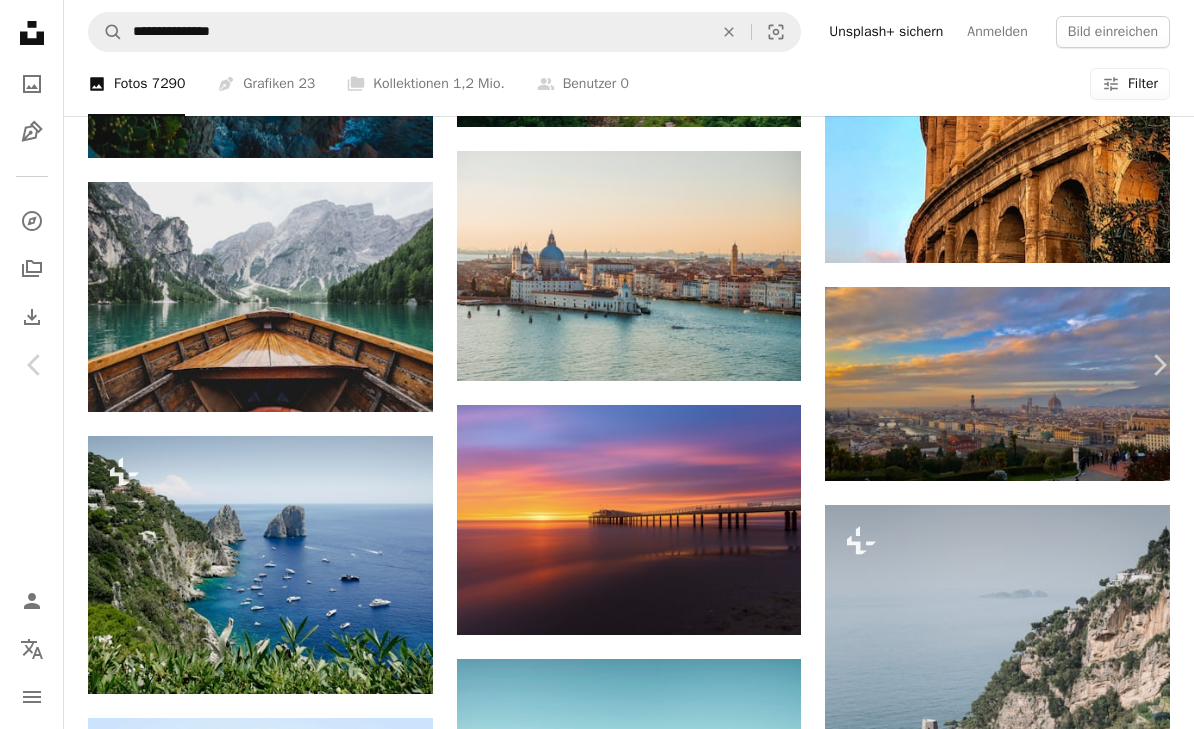 scroll, scrollTop: 575, scrollLeft: 0, axis: vertical 